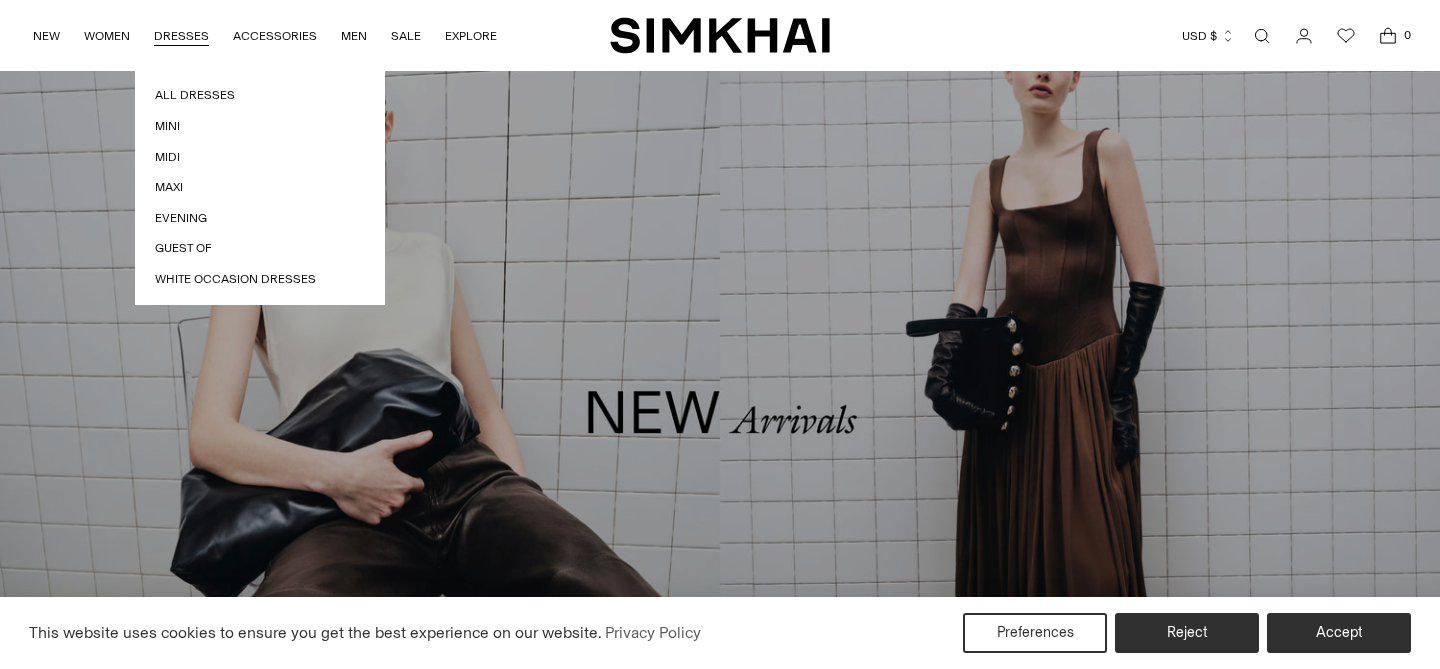 scroll, scrollTop: 0, scrollLeft: 0, axis: both 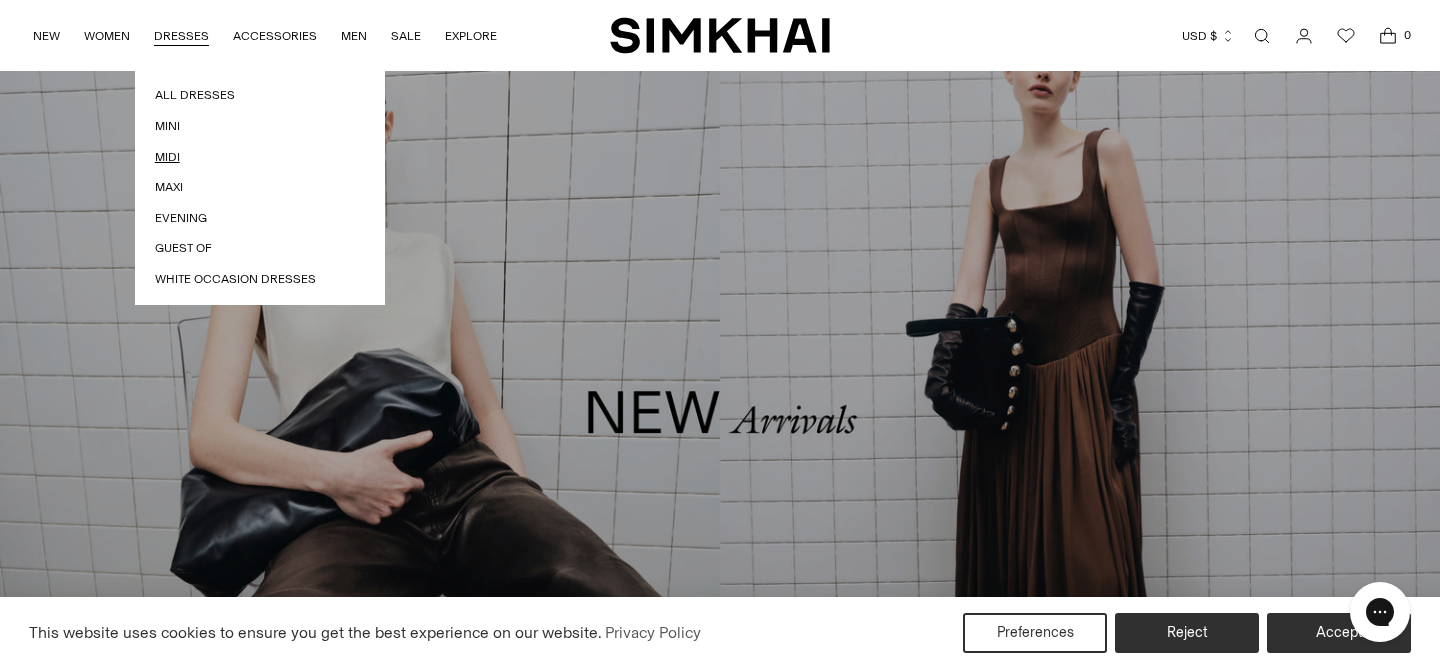 click on "Midi" at bounding box center [260, 157] 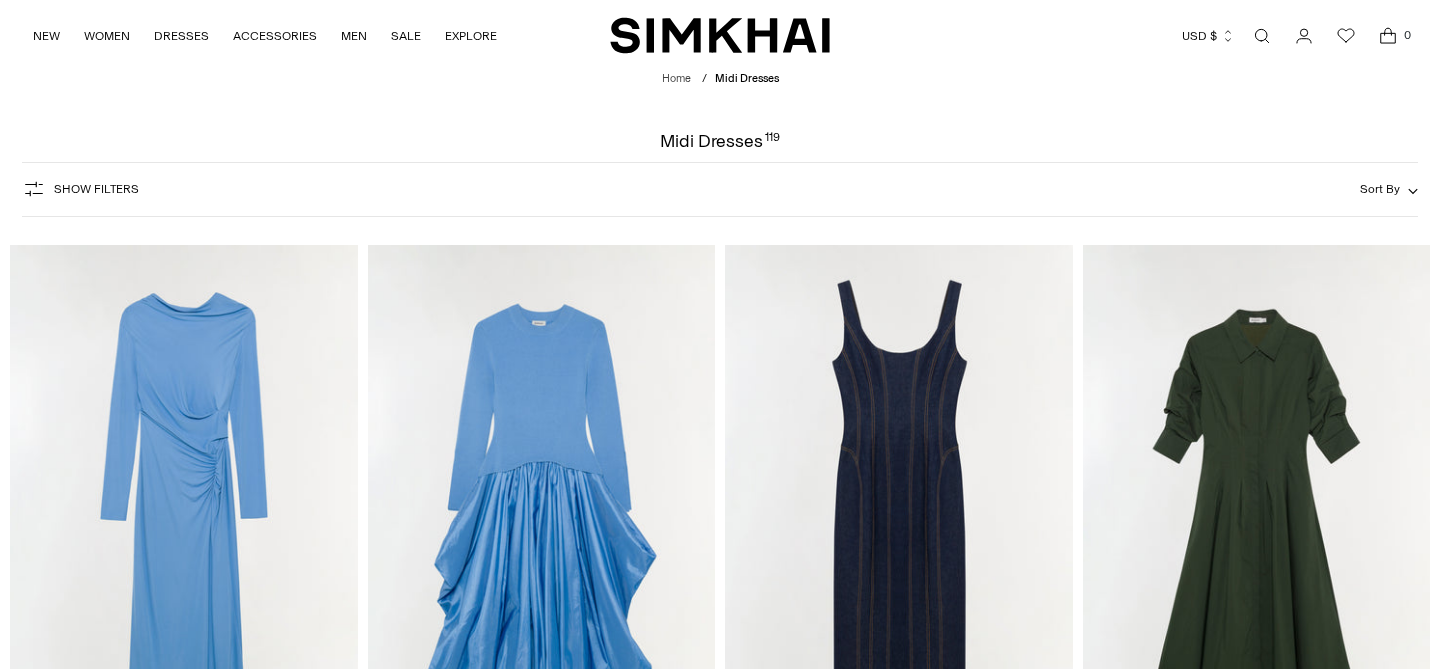 scroll, scrollTop: 0, scrollLeft: 0, axis: both 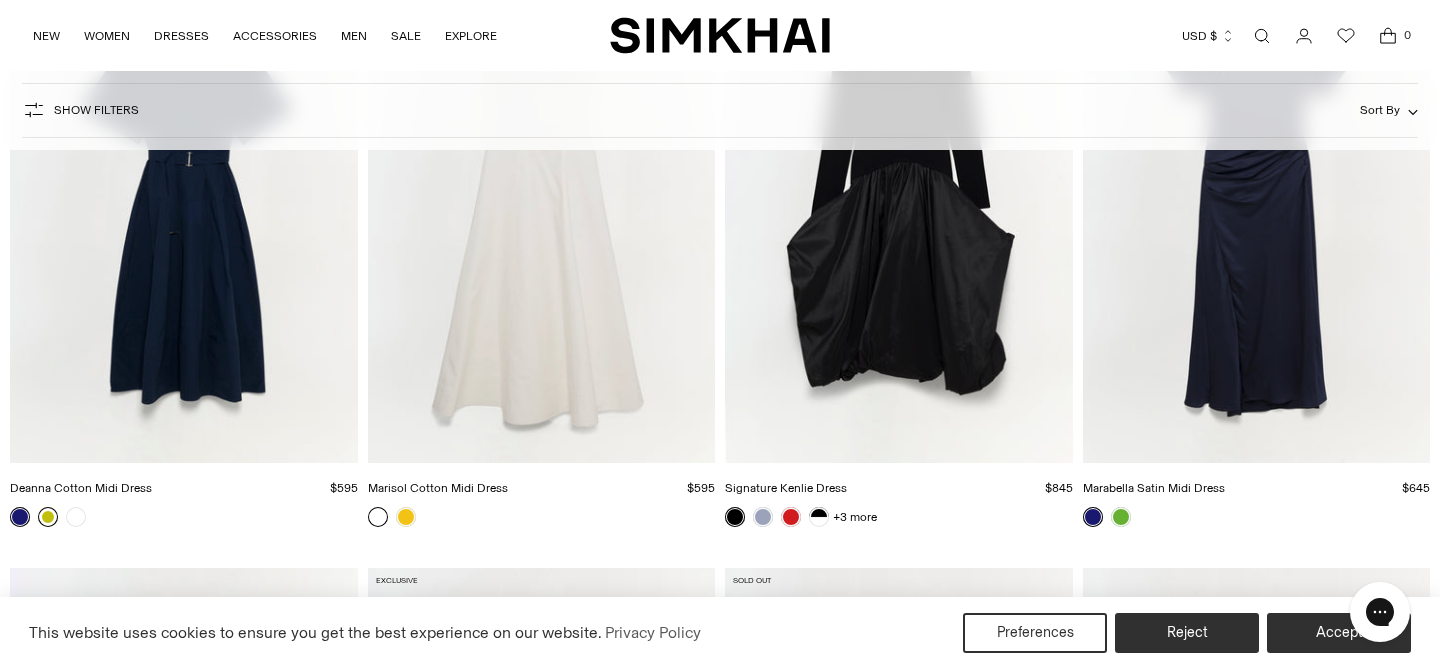 click at bounding box center [48, 517] 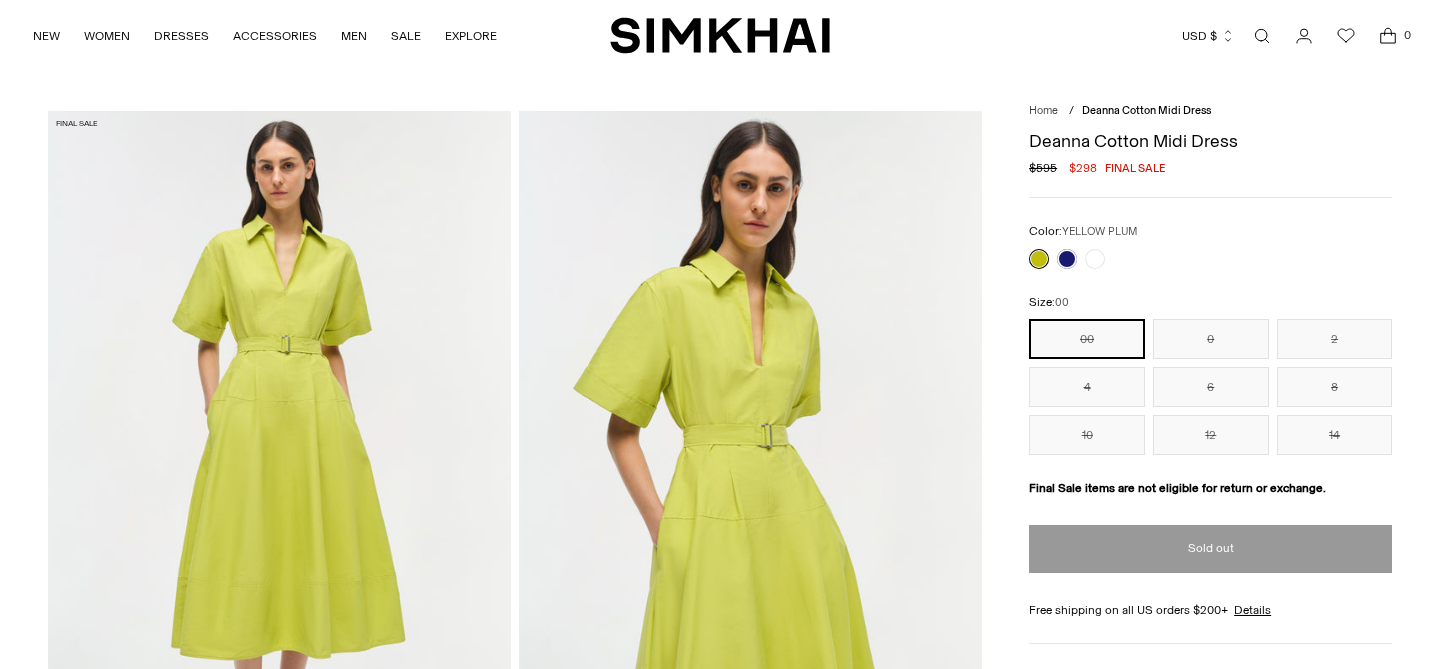 scroll, scrollTop: 0, scrollLeft: 0, axis: both 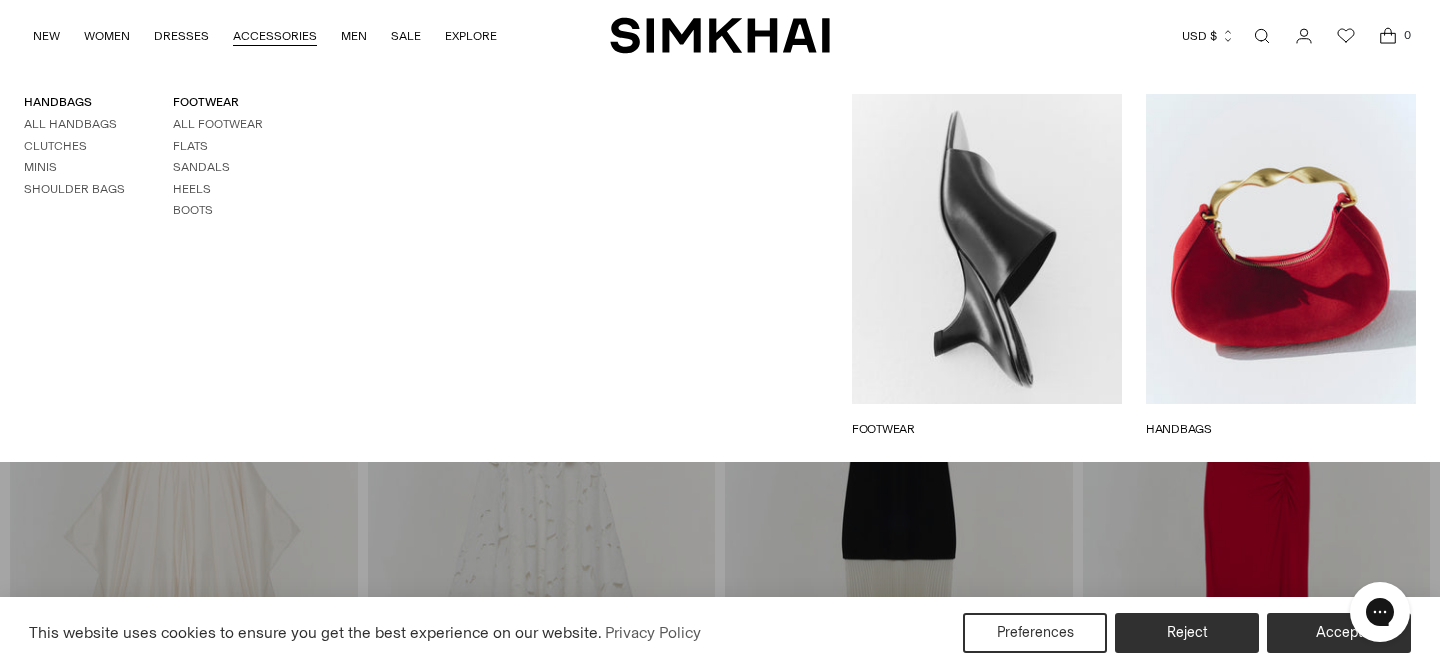 click on "HANDBAGS
All Handbags
Clutches
Minis
Shoulder Bags
FOOTWEAR
All Footwear
Flats
Sandals
Heels
Boots" at bounding box center (720, 266) 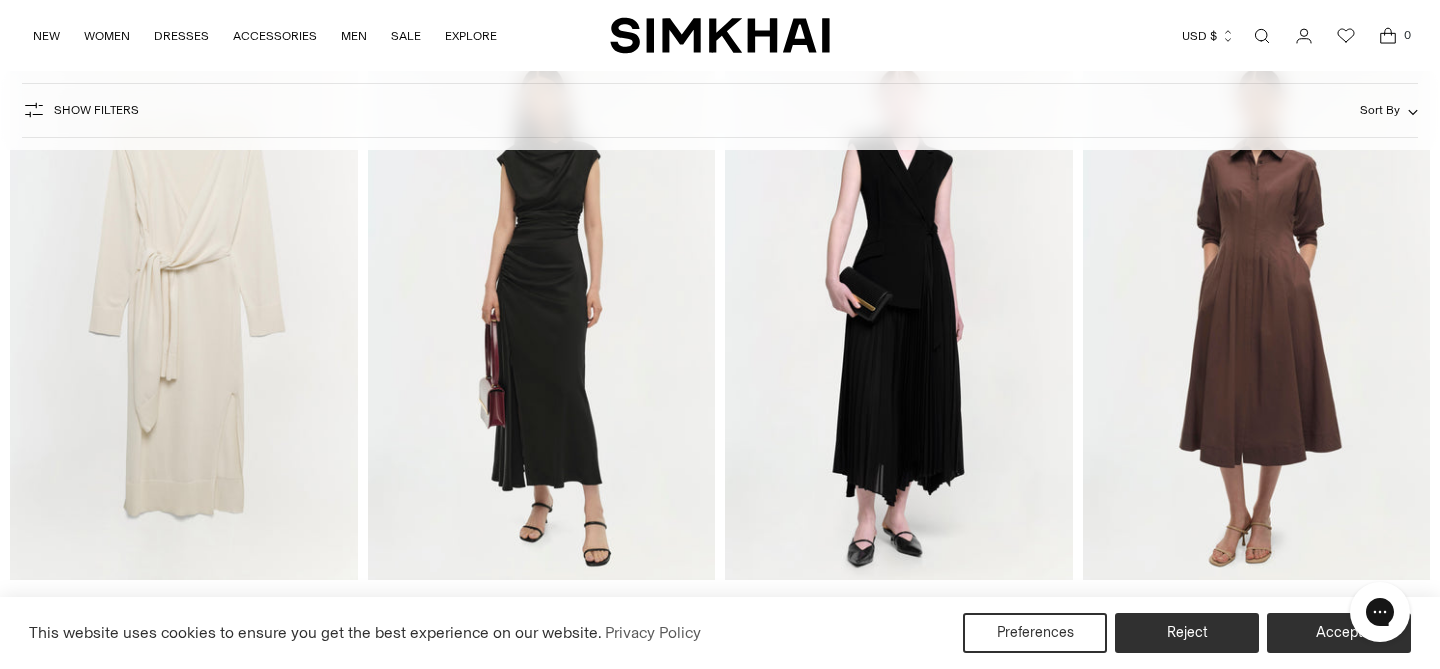 scroll, scrollTop: 17059, scrollLeft: 0, axis: vertical 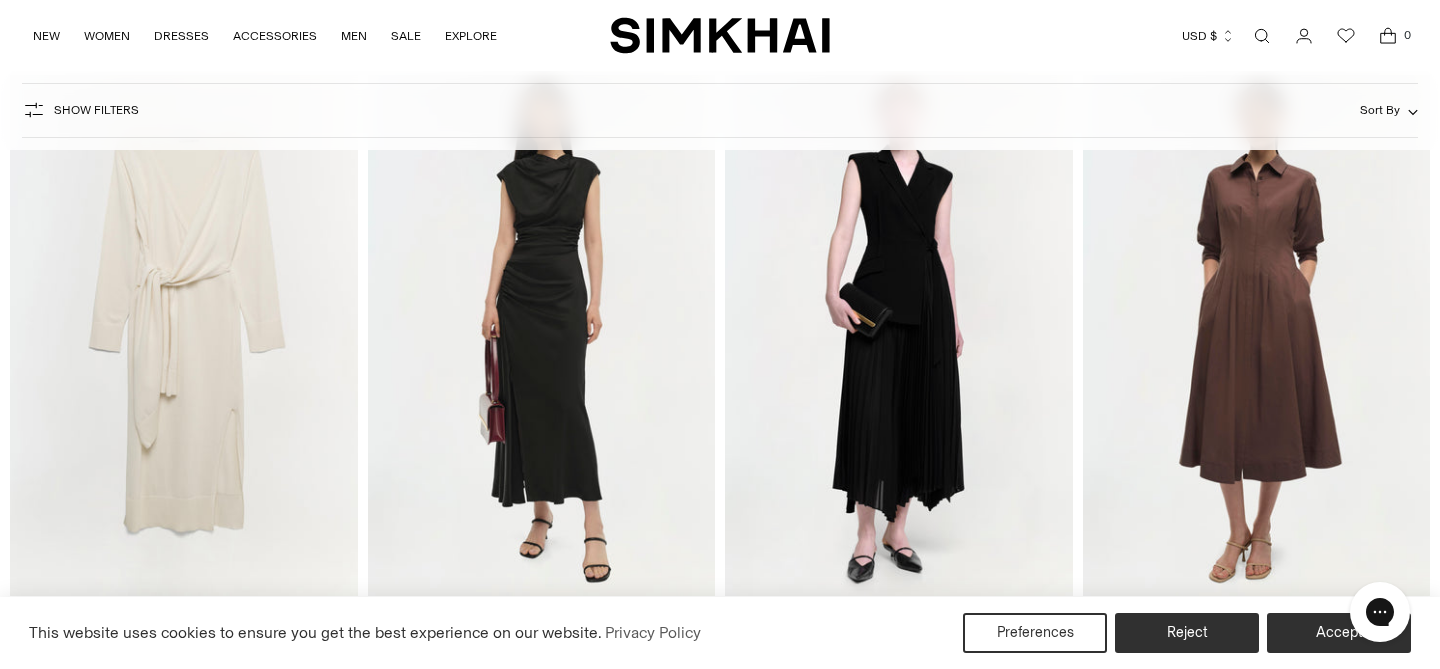 click at bounding box center (0, 0) 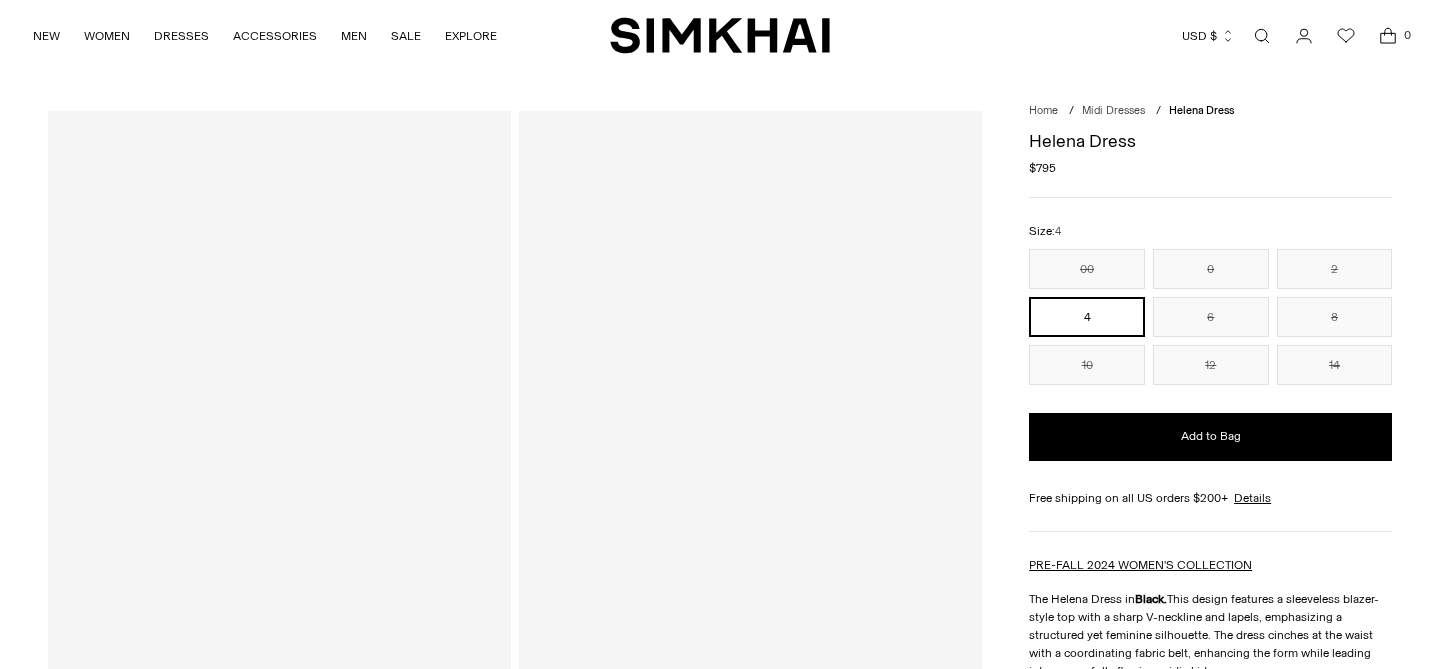 scroll, scrollTop: 0, scrollLeft: 0, axis: both 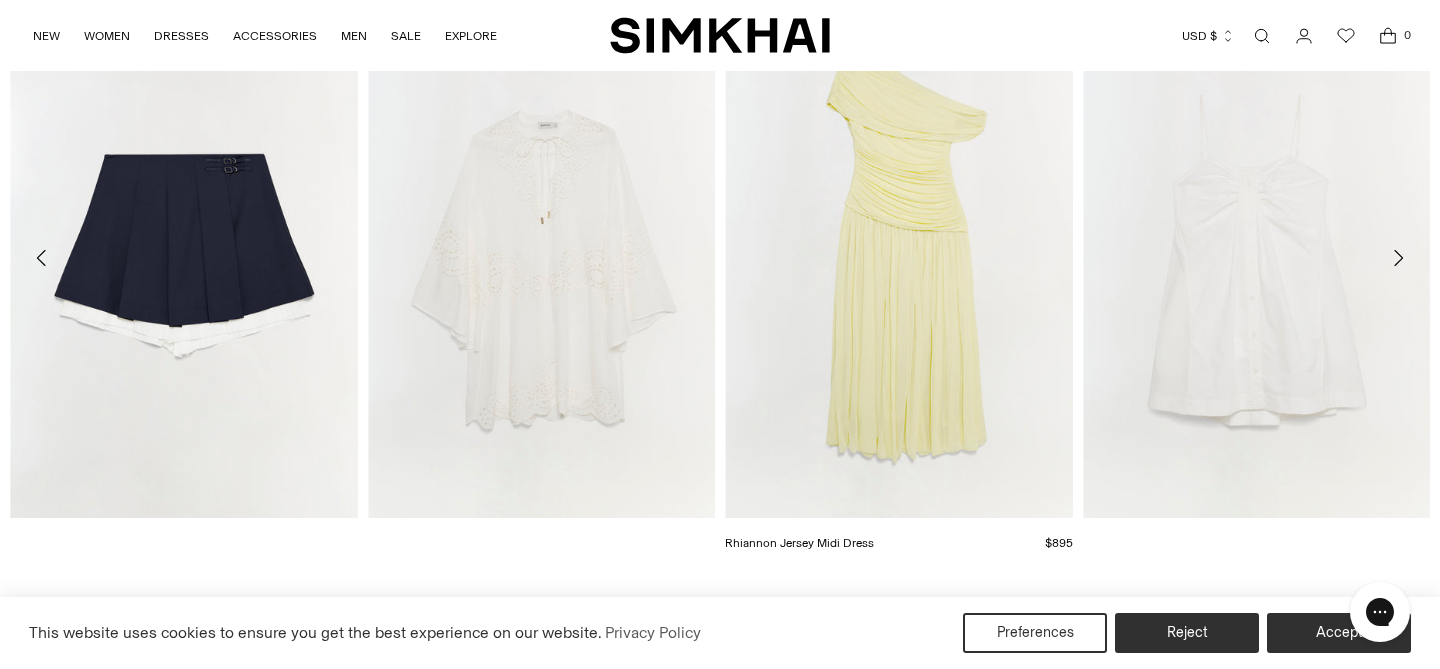 click at bounding box center [0, 0] 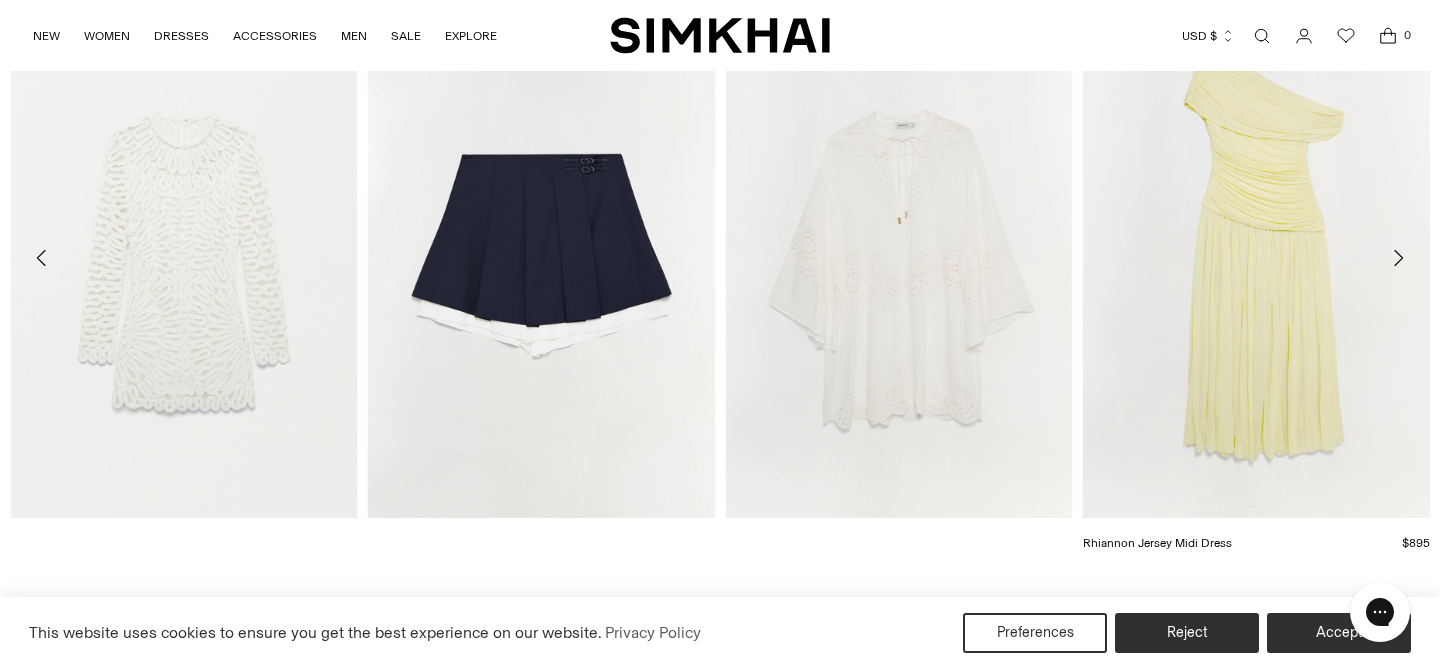 click at bounding box center (0, 0) 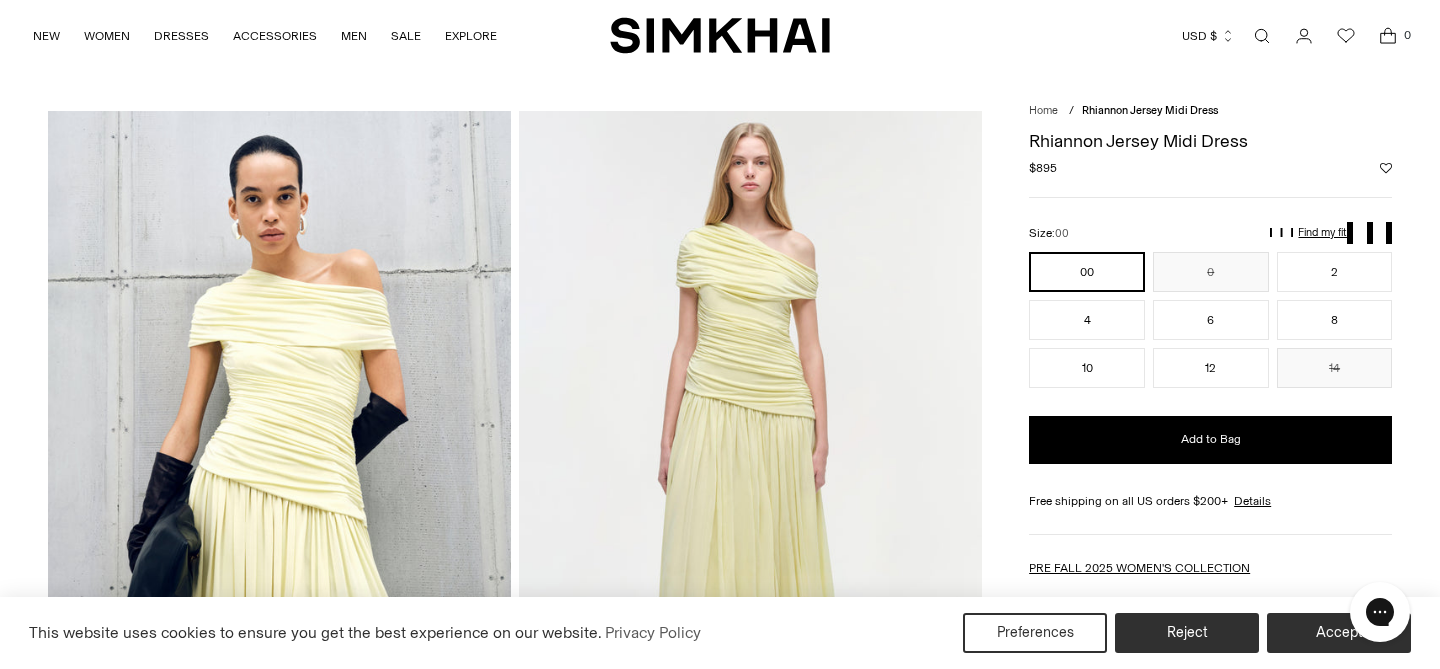 scroll, scrollTop: 0, scrollLeft: 0, axis: both 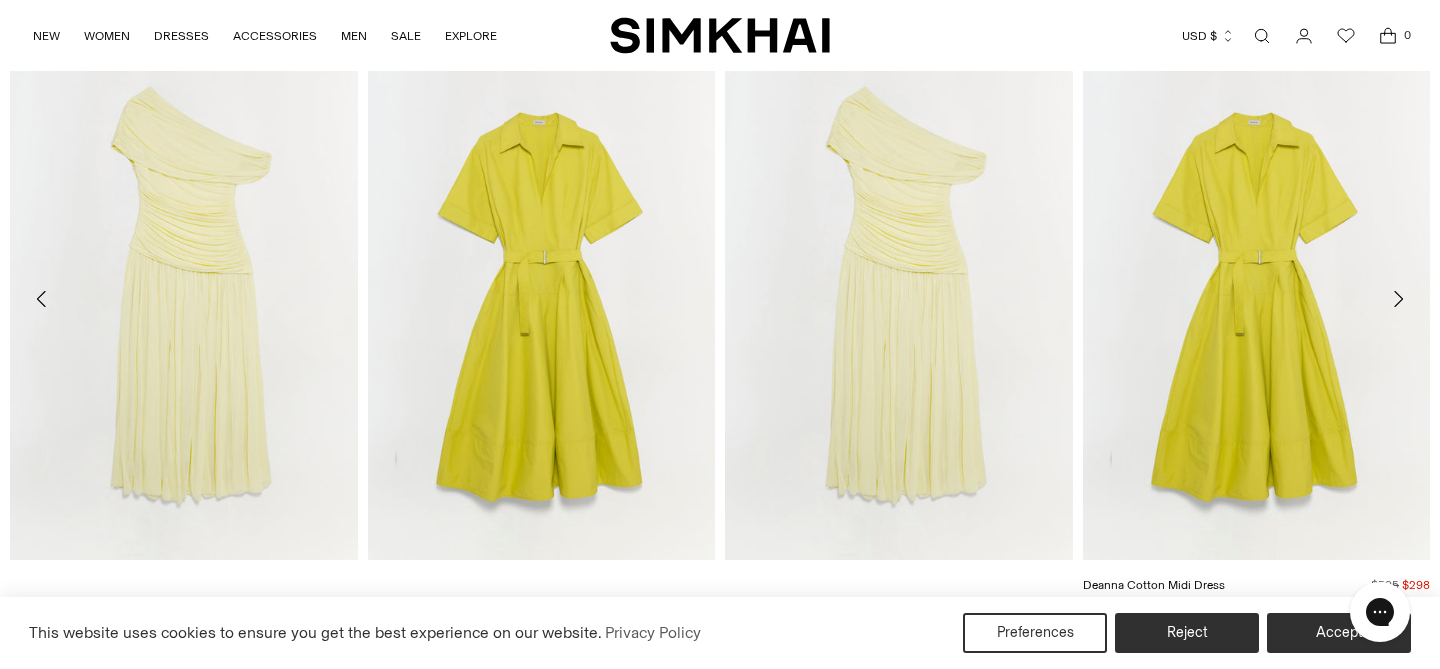click at bounding box center [0, 0] 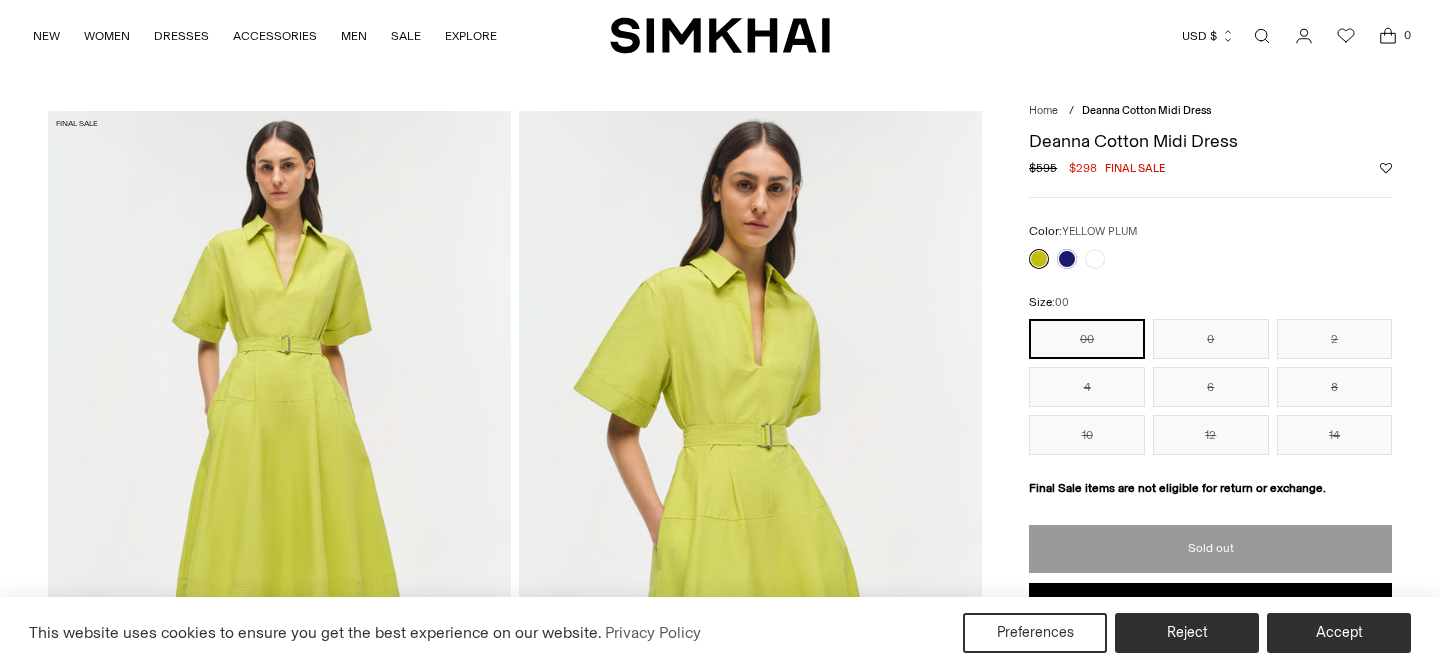 scroll, scrollTop: 0, scrollLeft: 0, axis: both 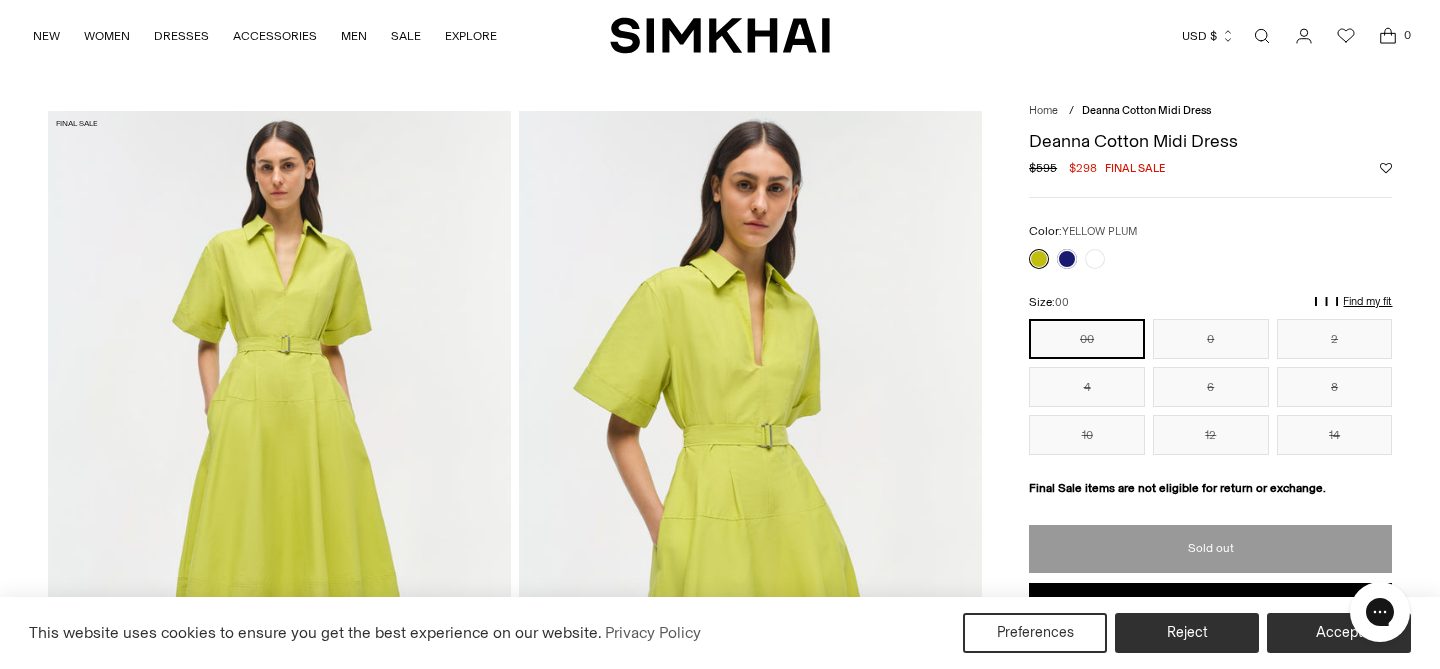 click at bounding box center (750, 458) 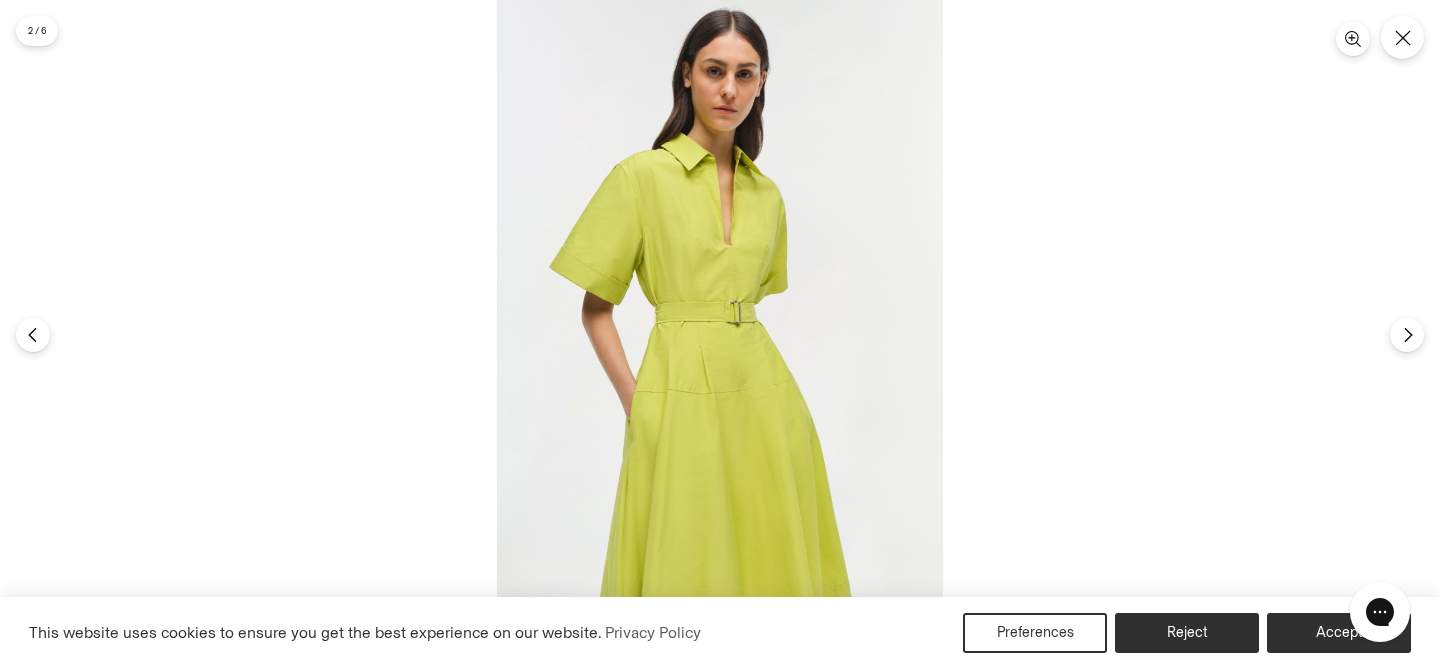 click at bounding box center [720, 334] 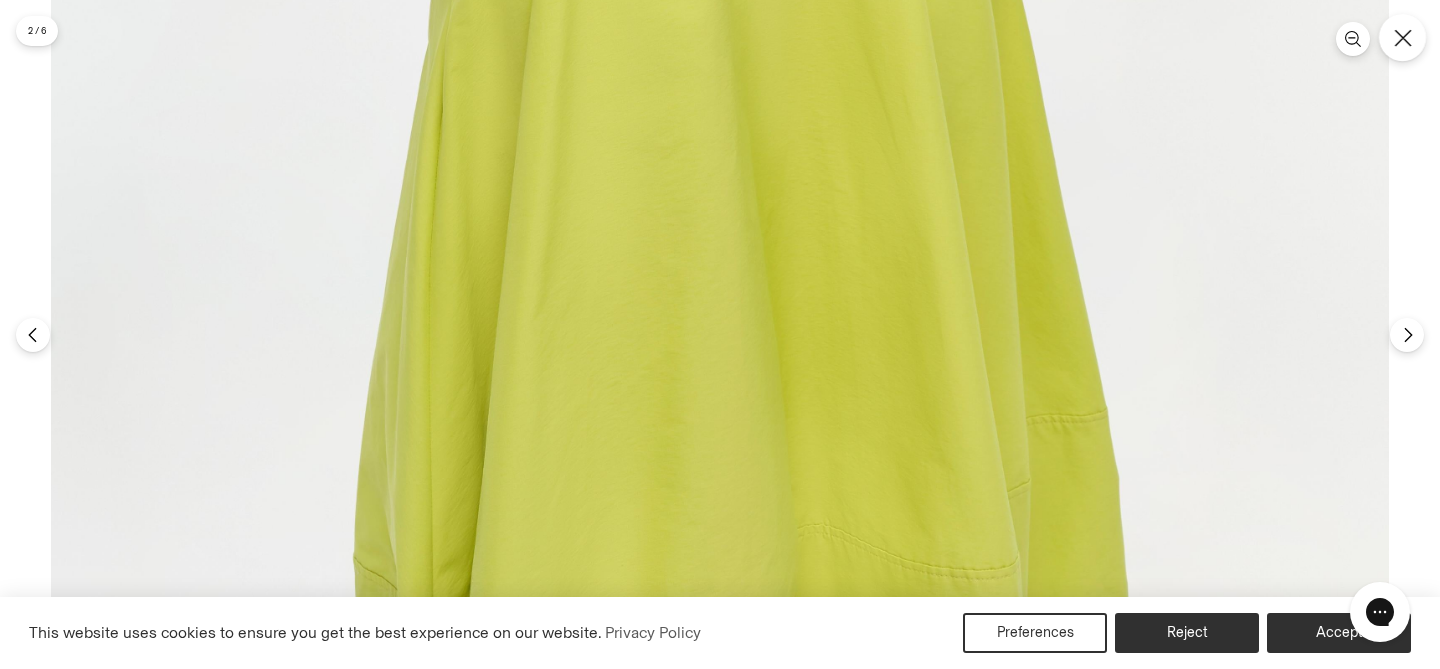 click at bounding box center [1402, 37] 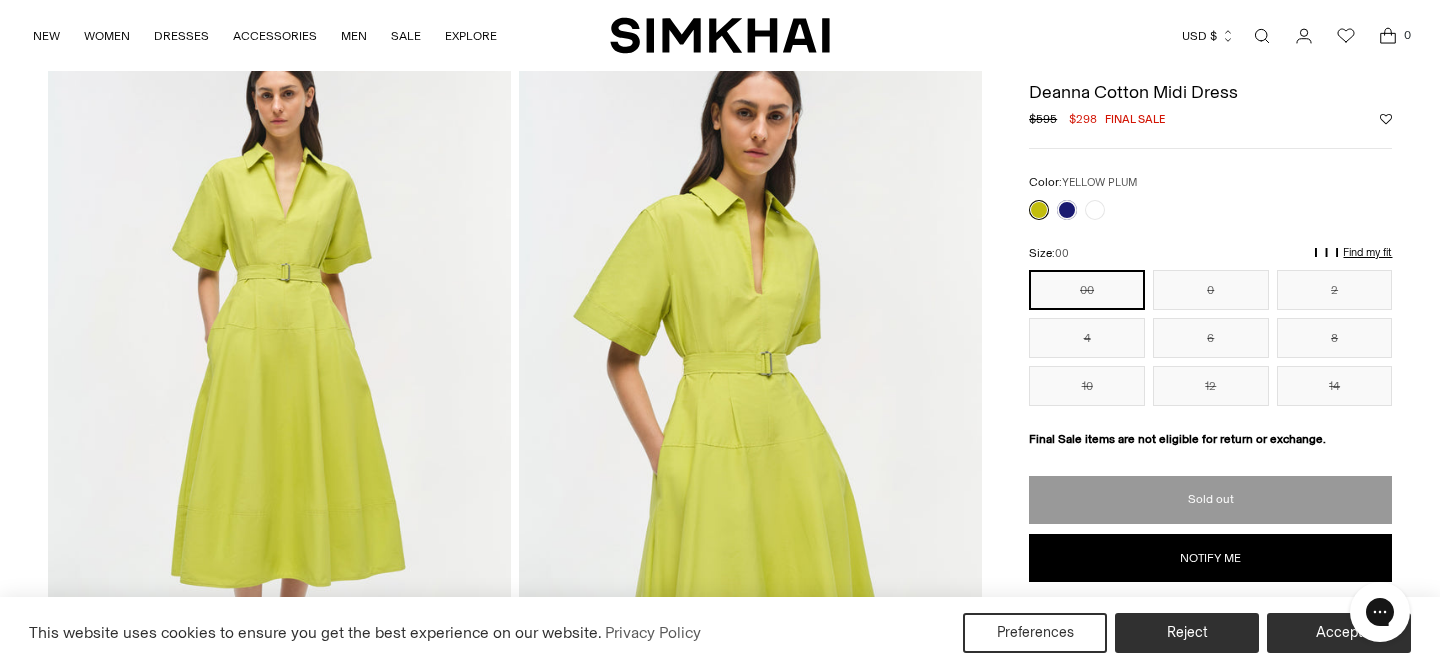 scroll, scrollTop: 71, scrollLeft: 0, axis: vertical 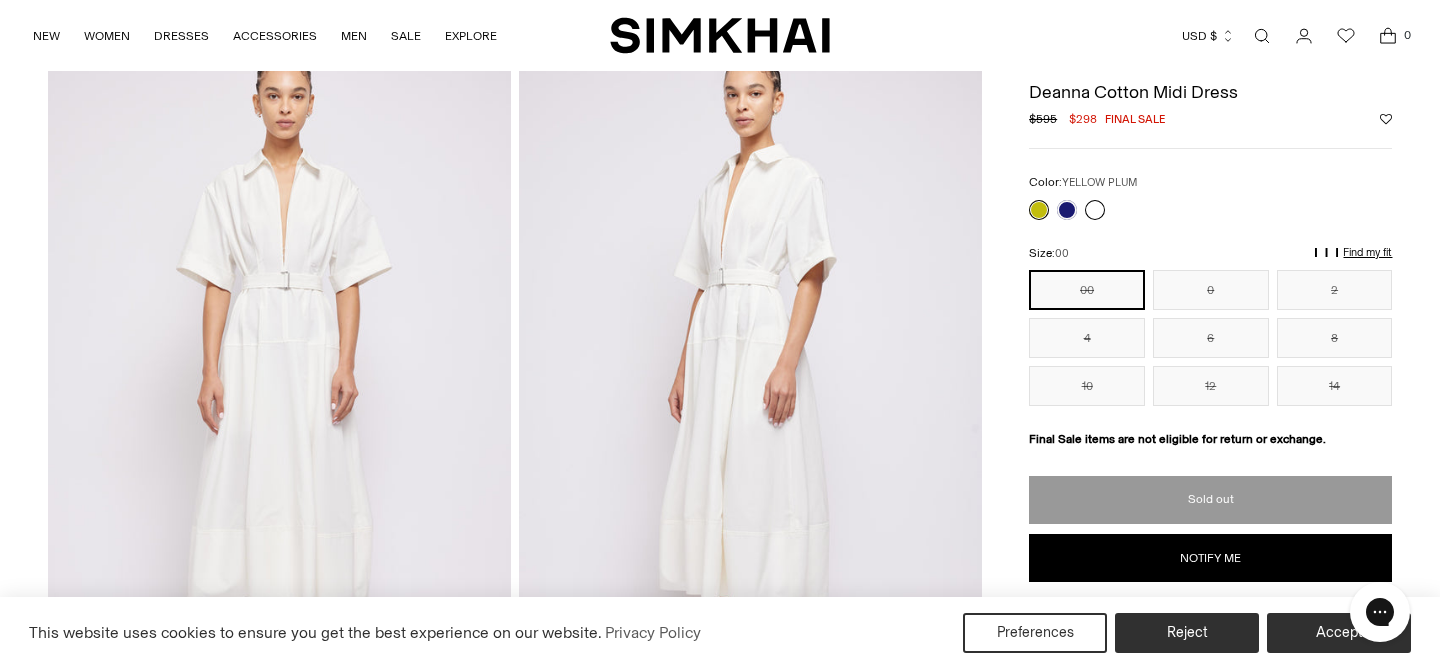 click at bounding box center (1095, 210) 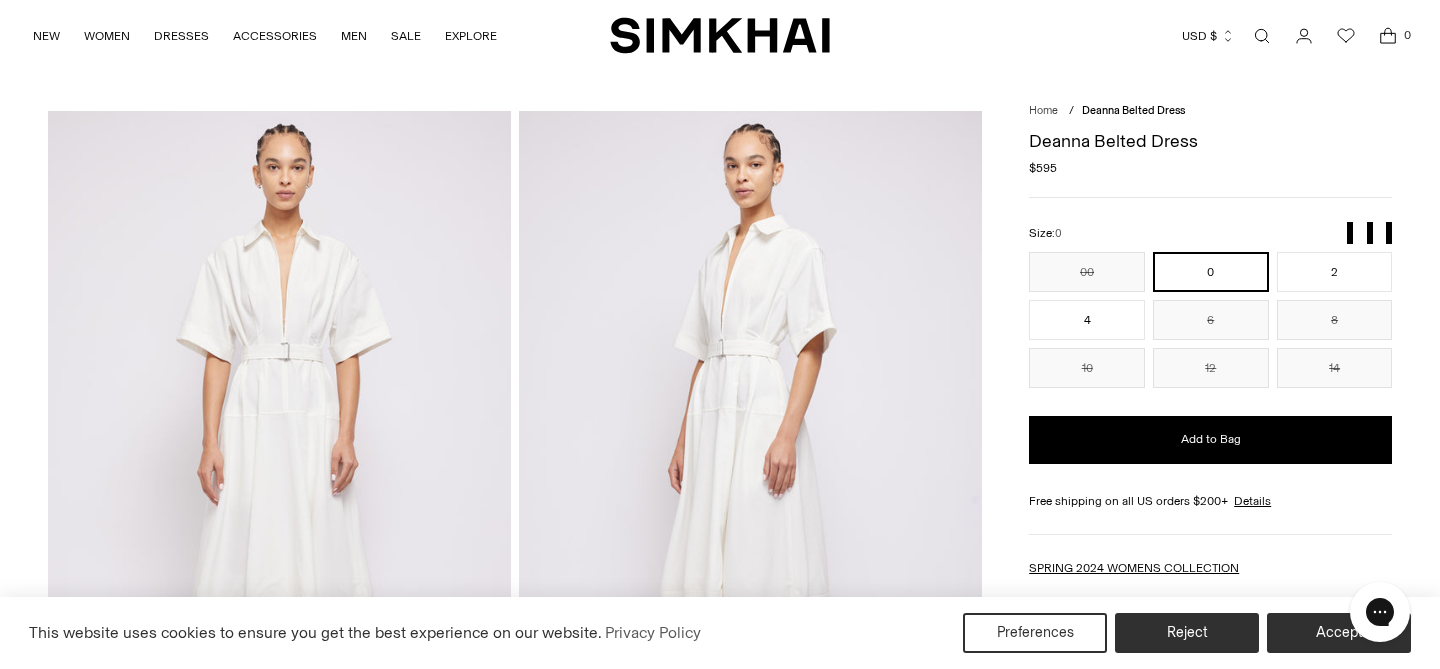 scroll, scrollTop: 0, scrollLeft: 0, axis: both 